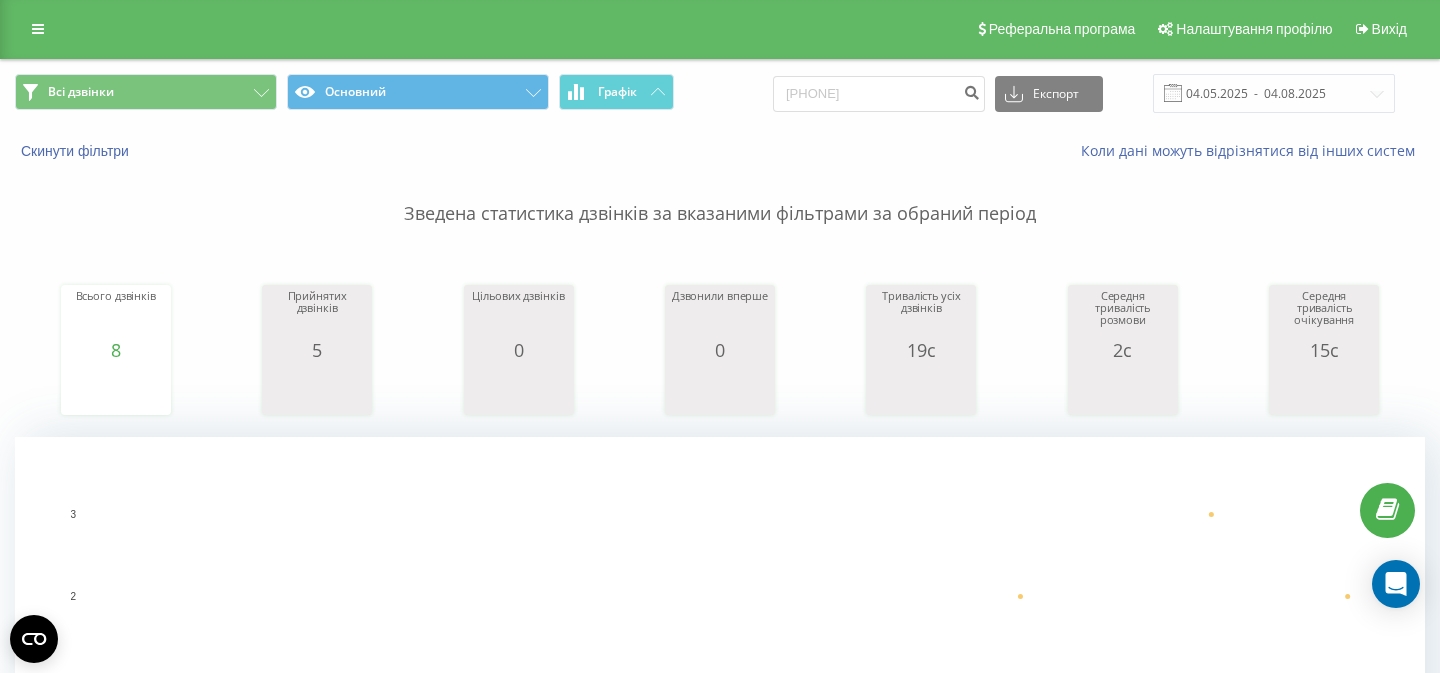 scroll, scrollTop: 3, scrollLeft: 0, axis: vertical 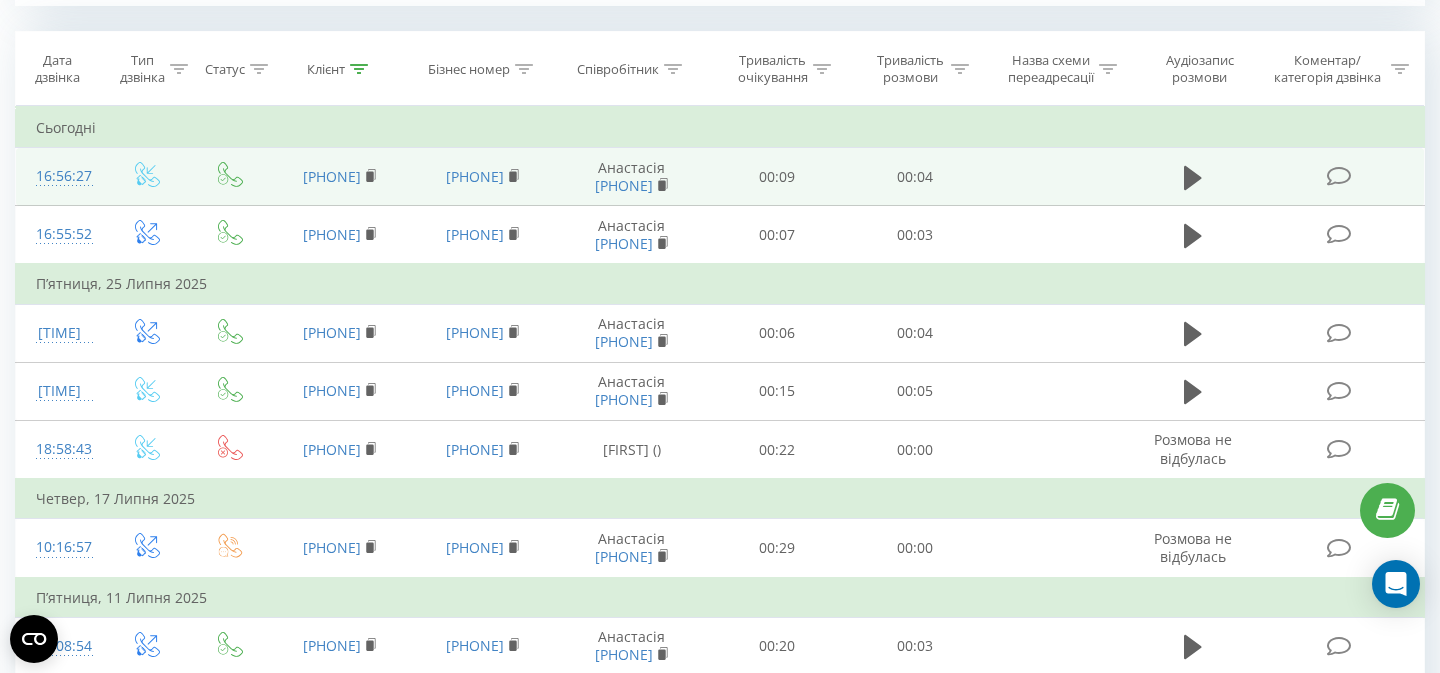 click on "16:56:27" at bounding box center (60, 177) 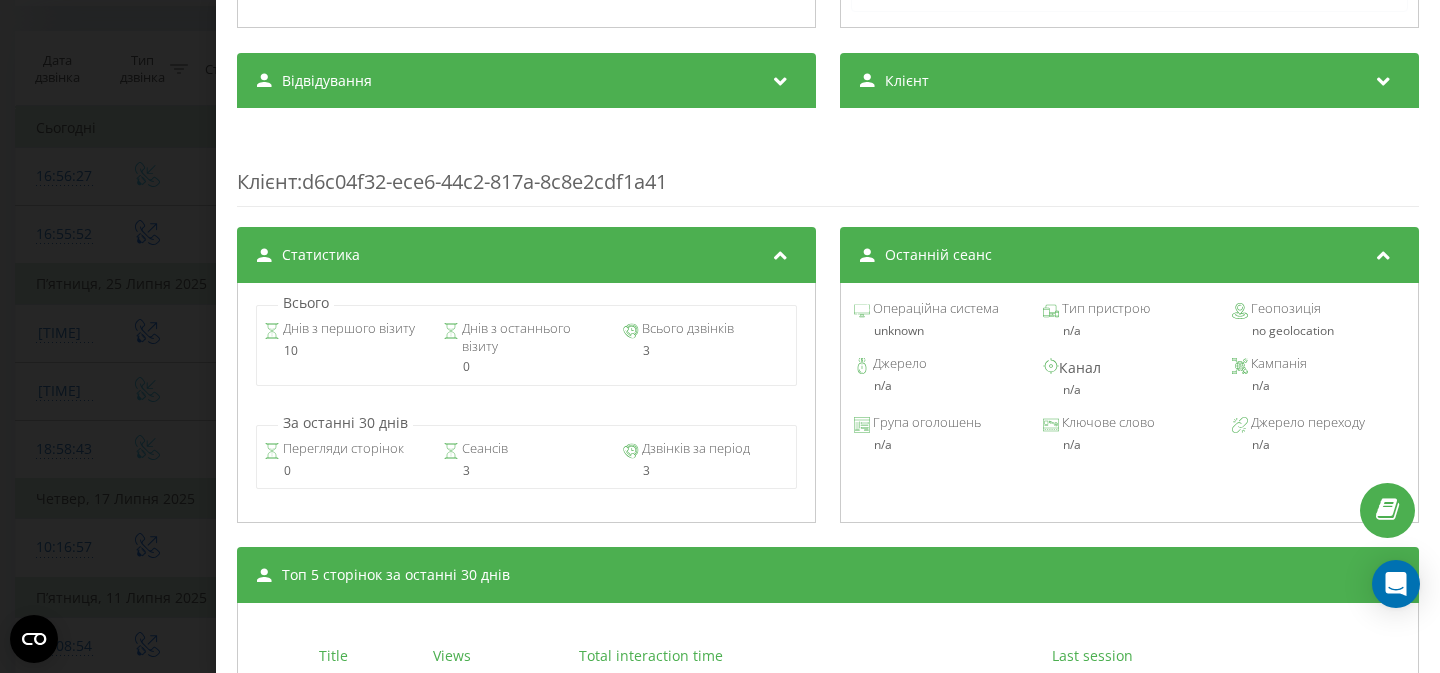 scroll, scrollTop: 649, scrollLeft: 0, axis: vertical 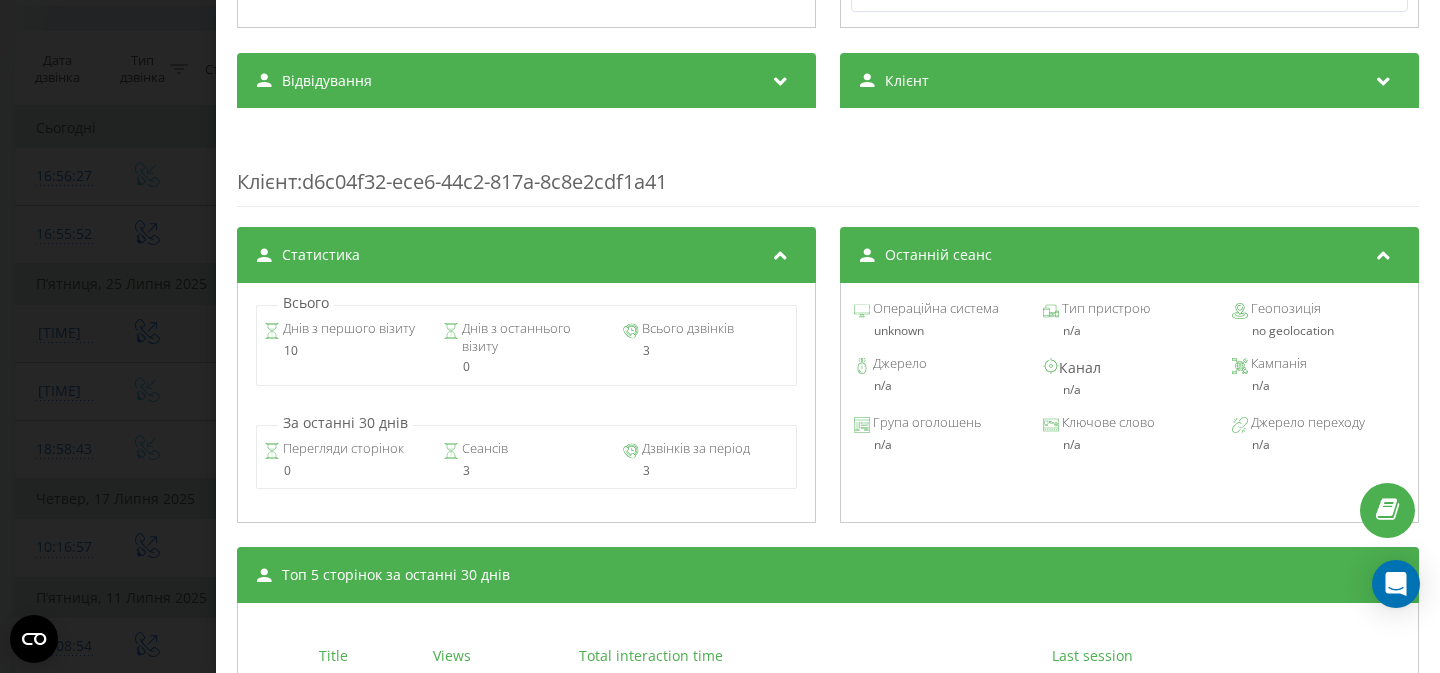 click on "Дзвінок : ua1_-1754315786.2311281 1 x - 00:01 00:00 00:00 Транскрипція Для AI-аналізу майбутніх дзвінків налаштуйте та активуйте профіль на сторінці . Якщо профіль вже є і дзвінок відповідає його умовам, оновіть сторінку через 10 хвилин - AI аналізує поточний дзвінок. Аналіз дзвінка Для AI-аналізу майбутніх дзвінків налаштуйте та активуйте профіль на сторінці . Якщо профіль вже є і дзвінок відповідає його умовам, оновіть сторінку через 10 хвилин - AI аналізує поточний дзвінок. Деталі дзвінка Загальне Дата дзвінка [DATE] [TIME] Тип дзвінка Вхідний перехоплений Статус дзвінка / : n/a" at bounding box center (720, 336) 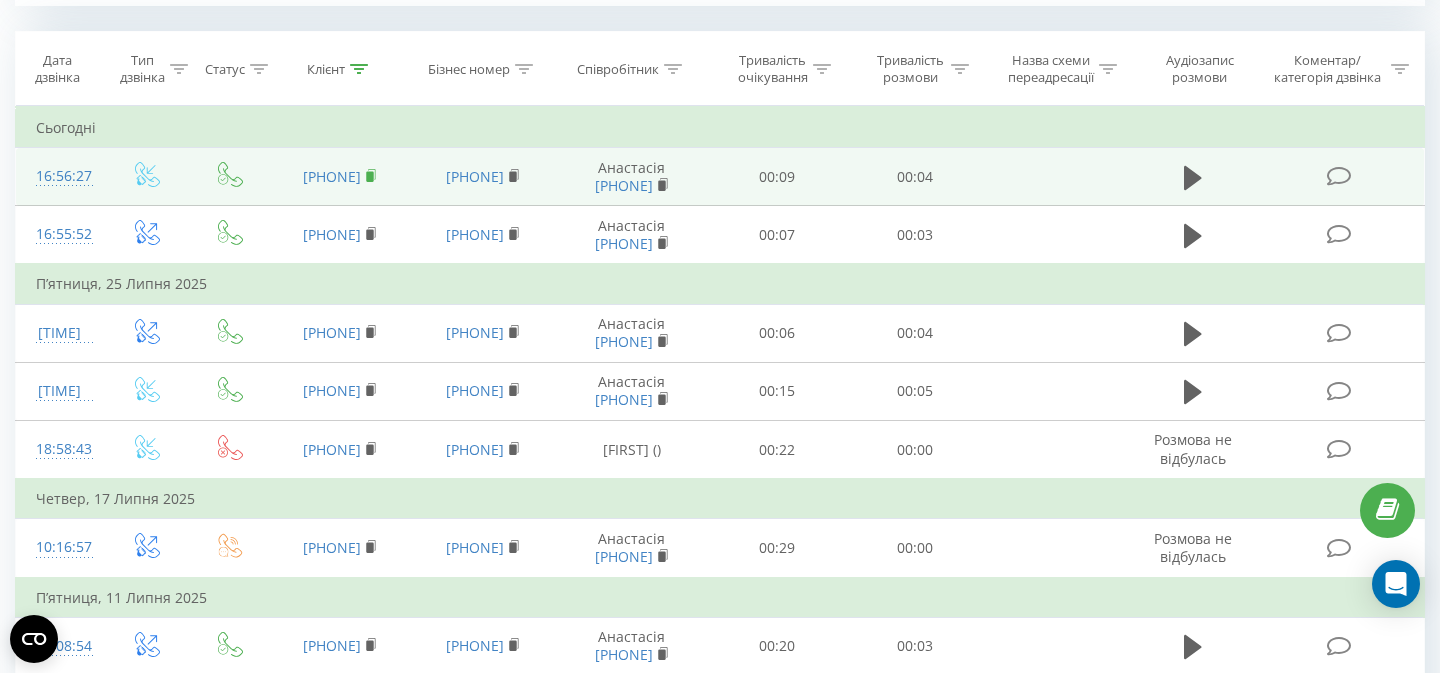 click 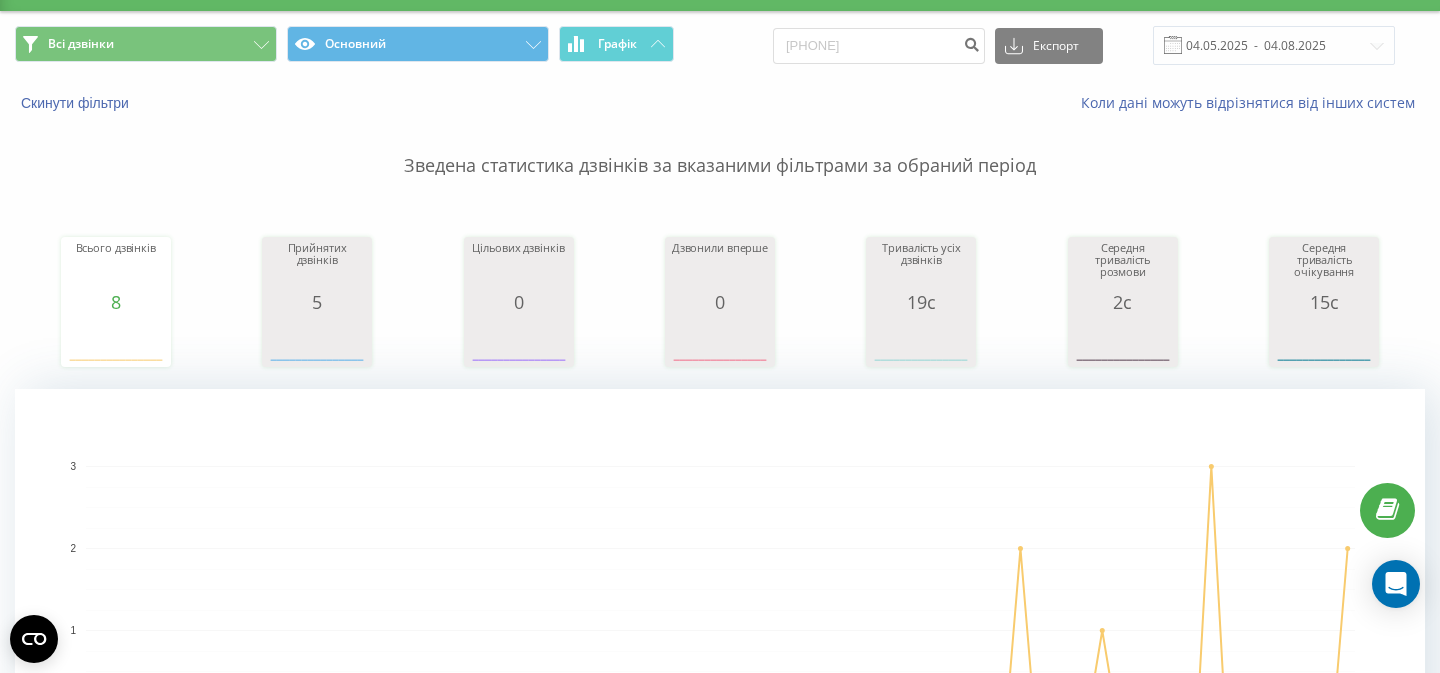 scroll, scrollTop: 0, scrollLeft: 0, axis: both 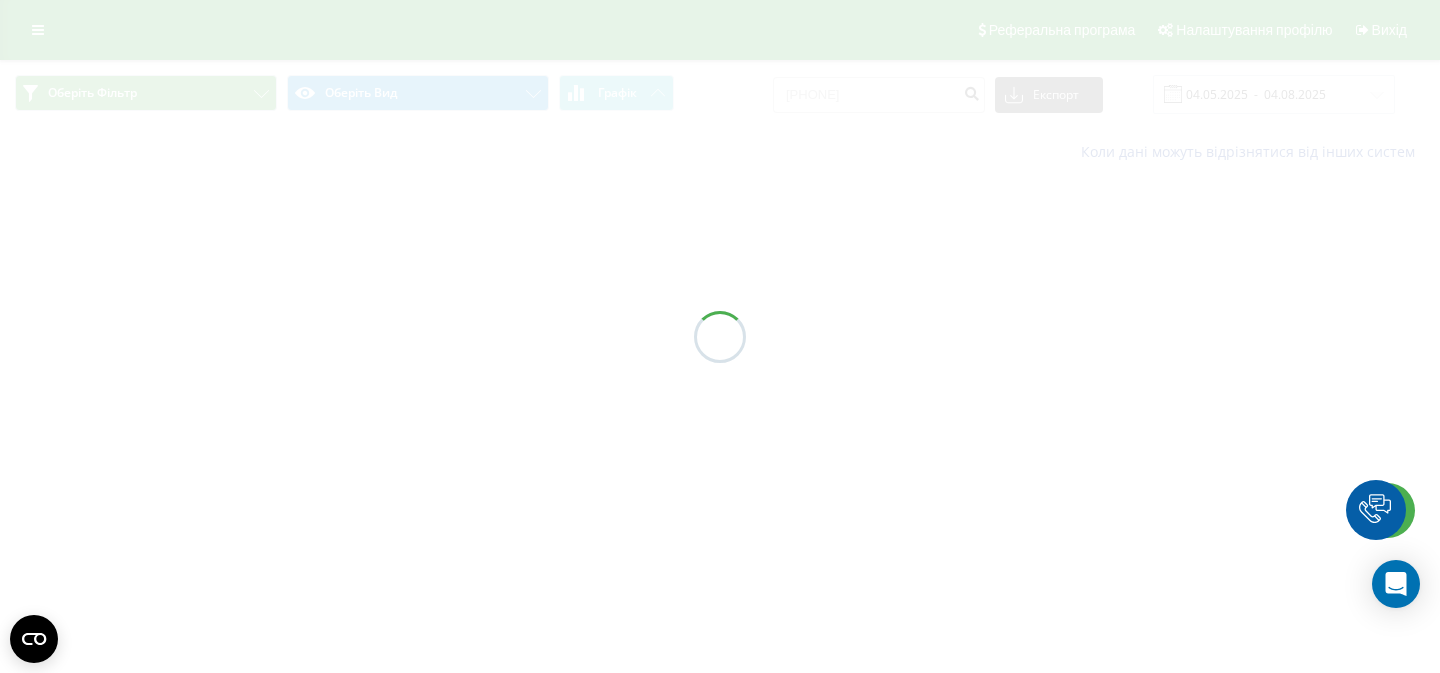 click at bounding box center [720, 336] 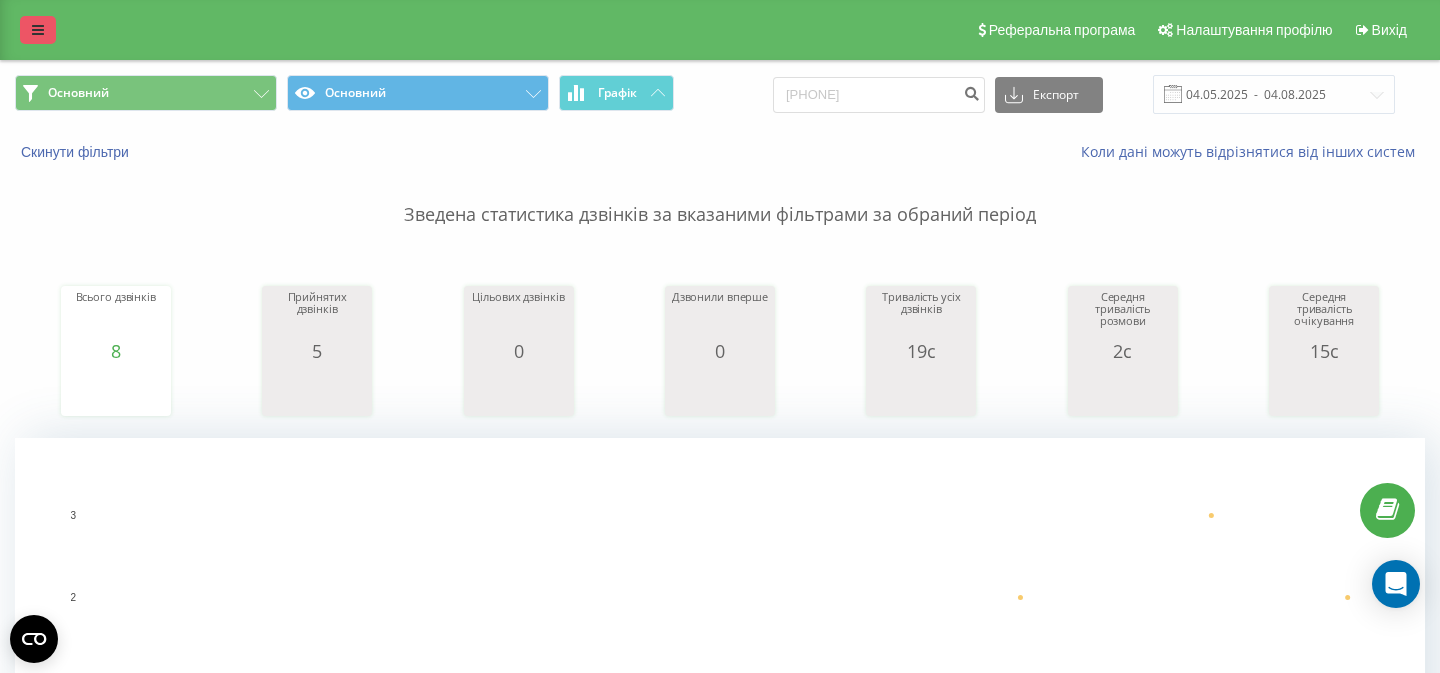click at bounding box center (38, 30) 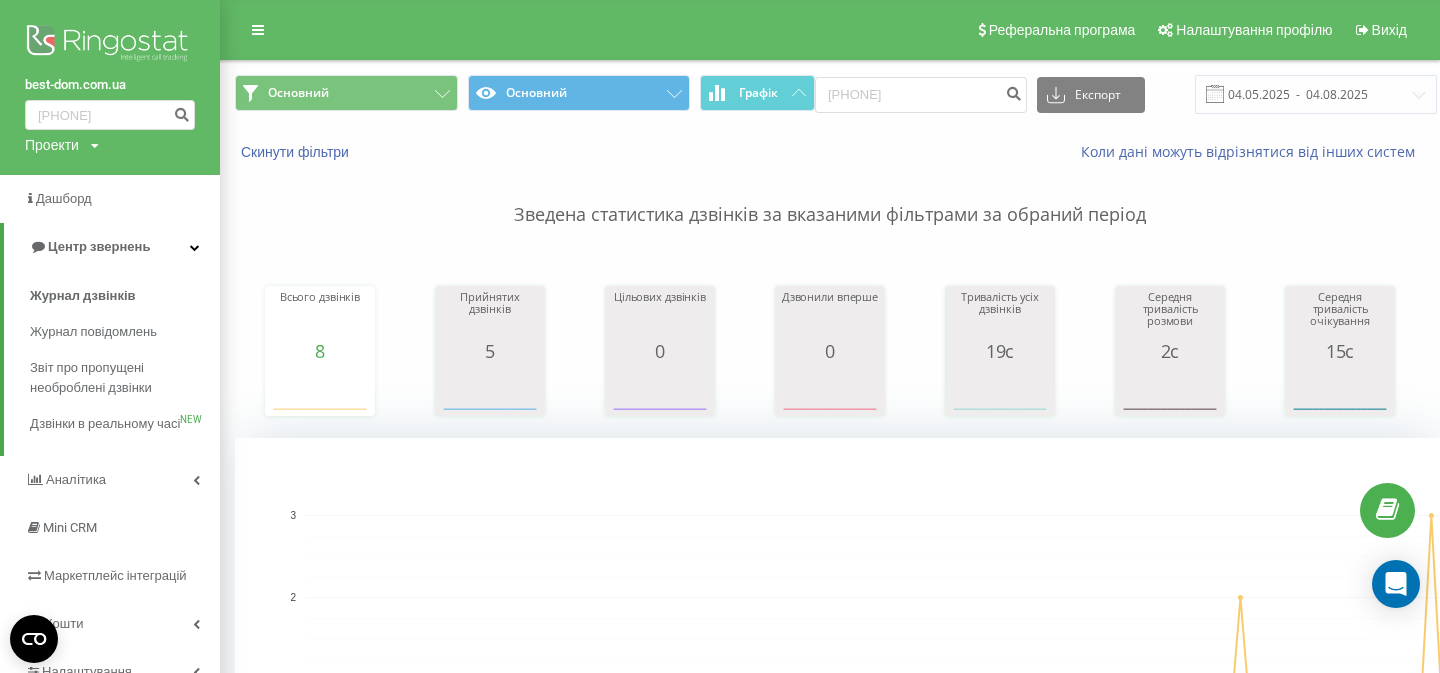 click at bounding box center [110, 45] 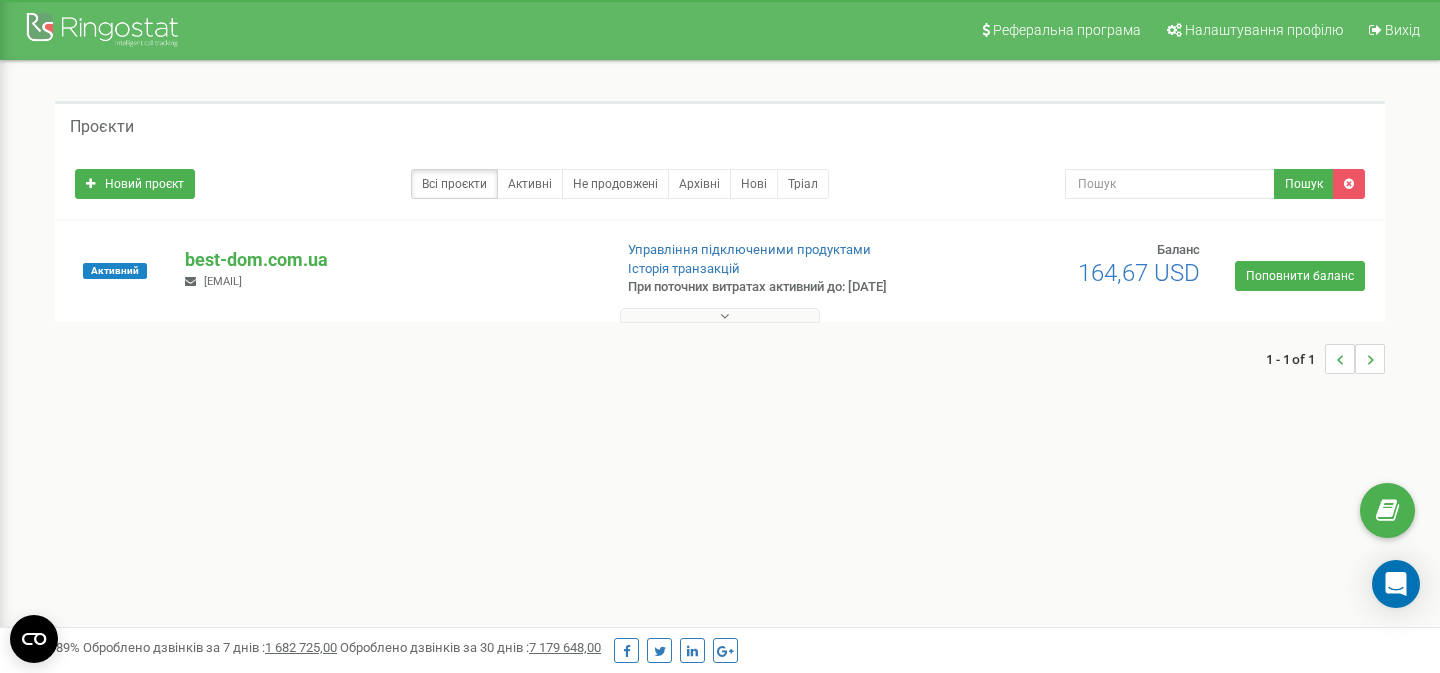 scroll, scrollTop: 0, scrollLeft: 0, axis: both 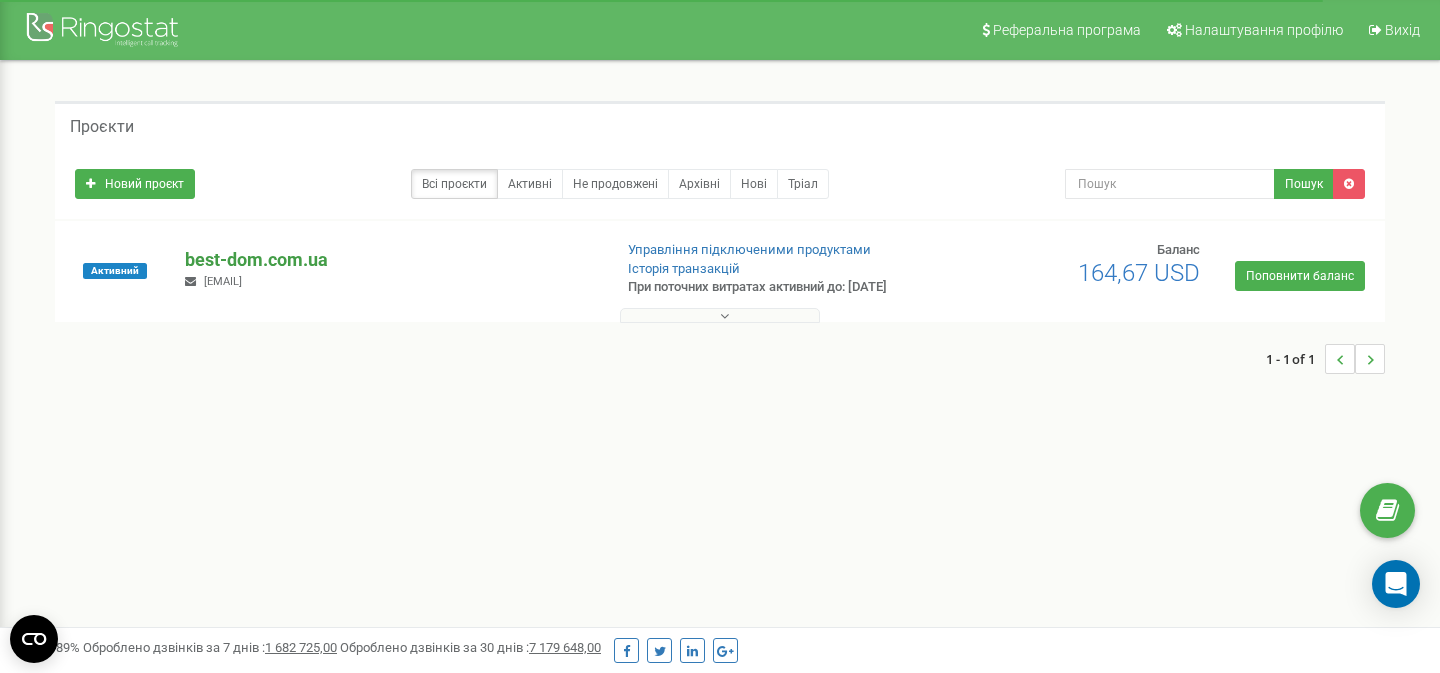 click on "best-dom.com.ua" at bounding box center (390, 260) 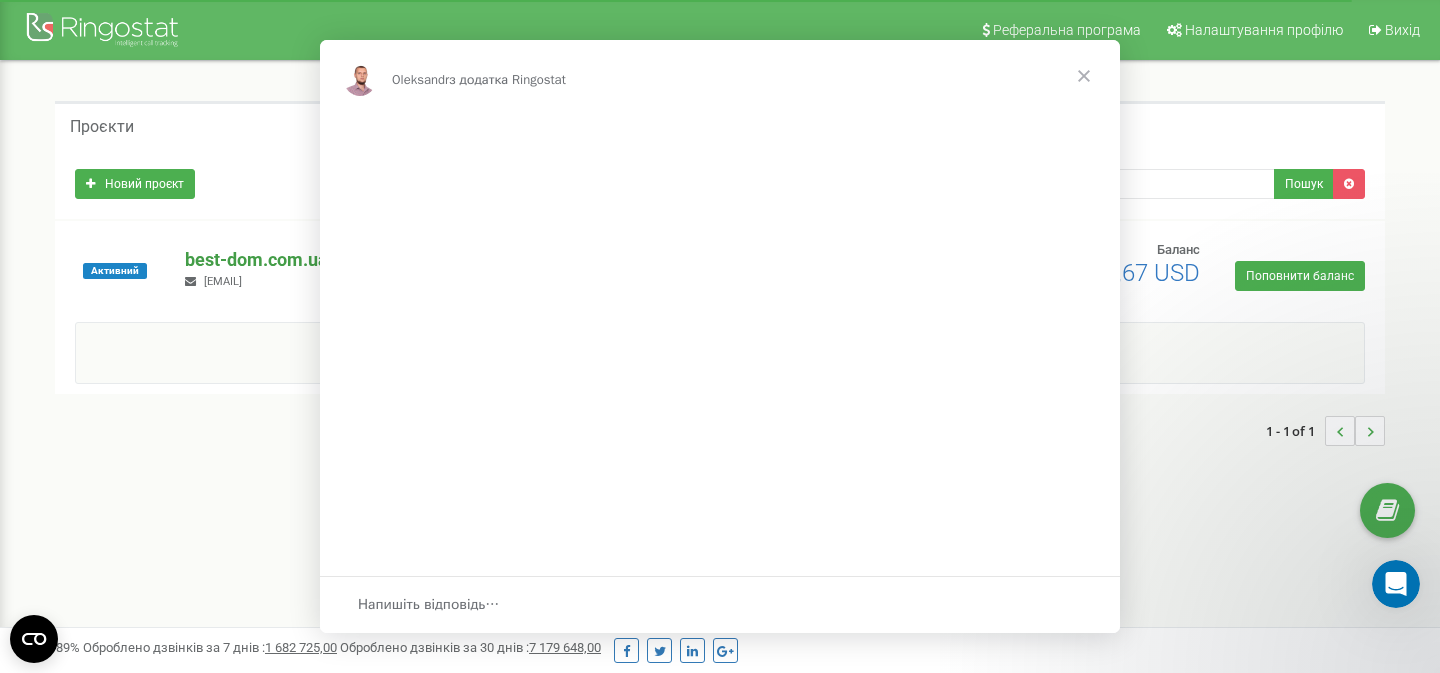 scroll, scrollTop: 0, scrollLeft: 0, axis: both 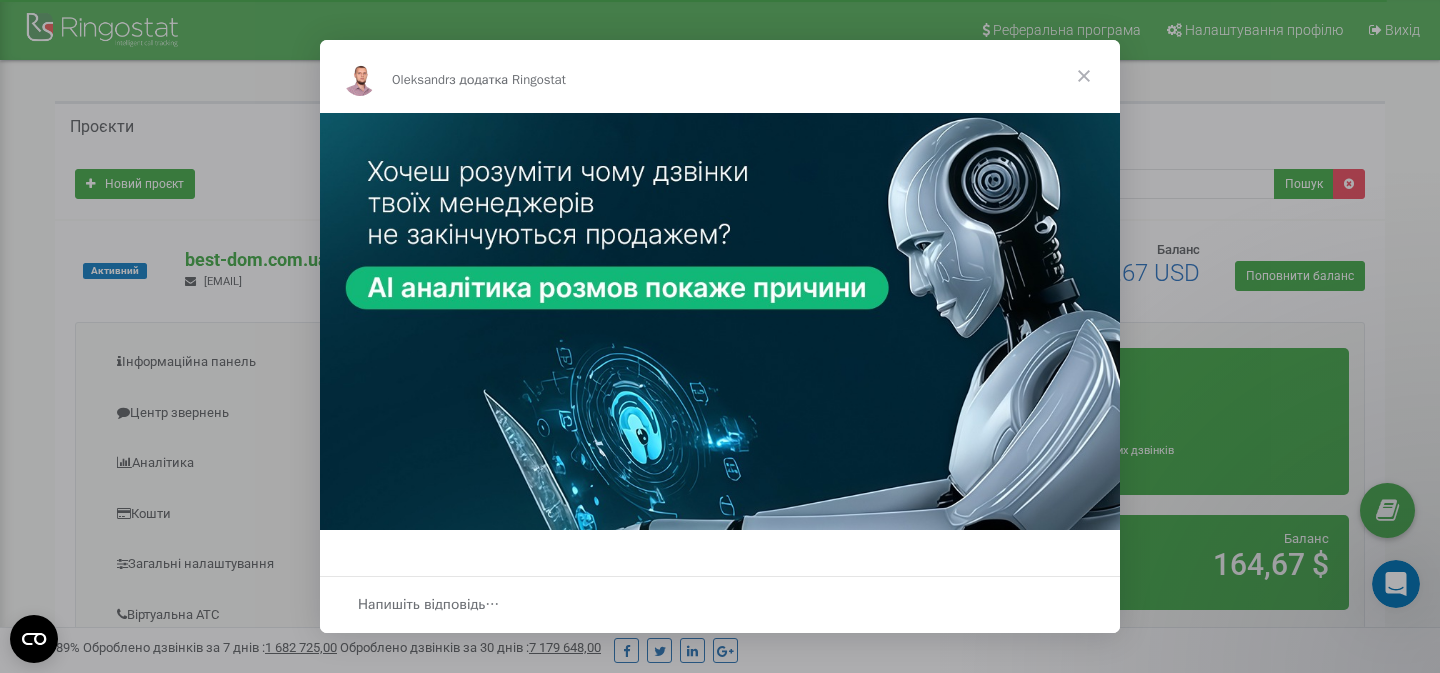 click at bounding box center [720, 336] 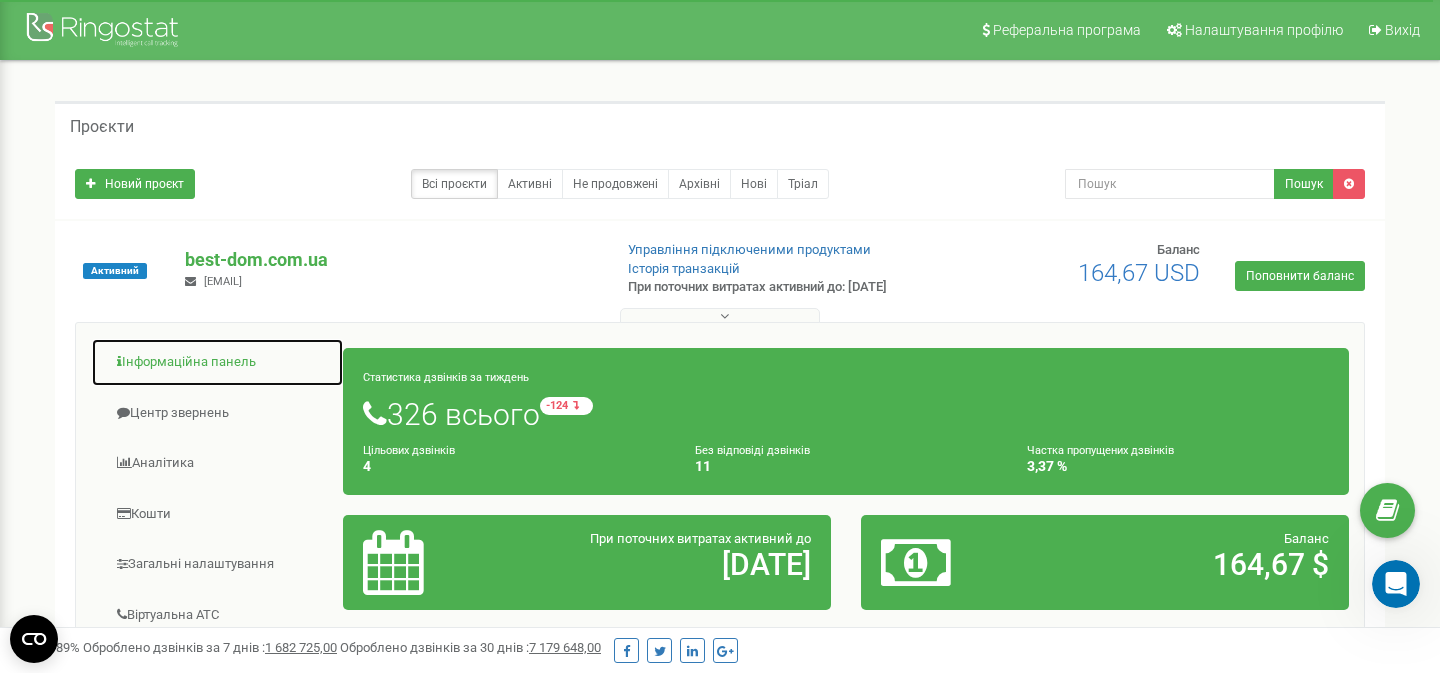 click on "Інформаційна панель" at bounding box center (217, 362) 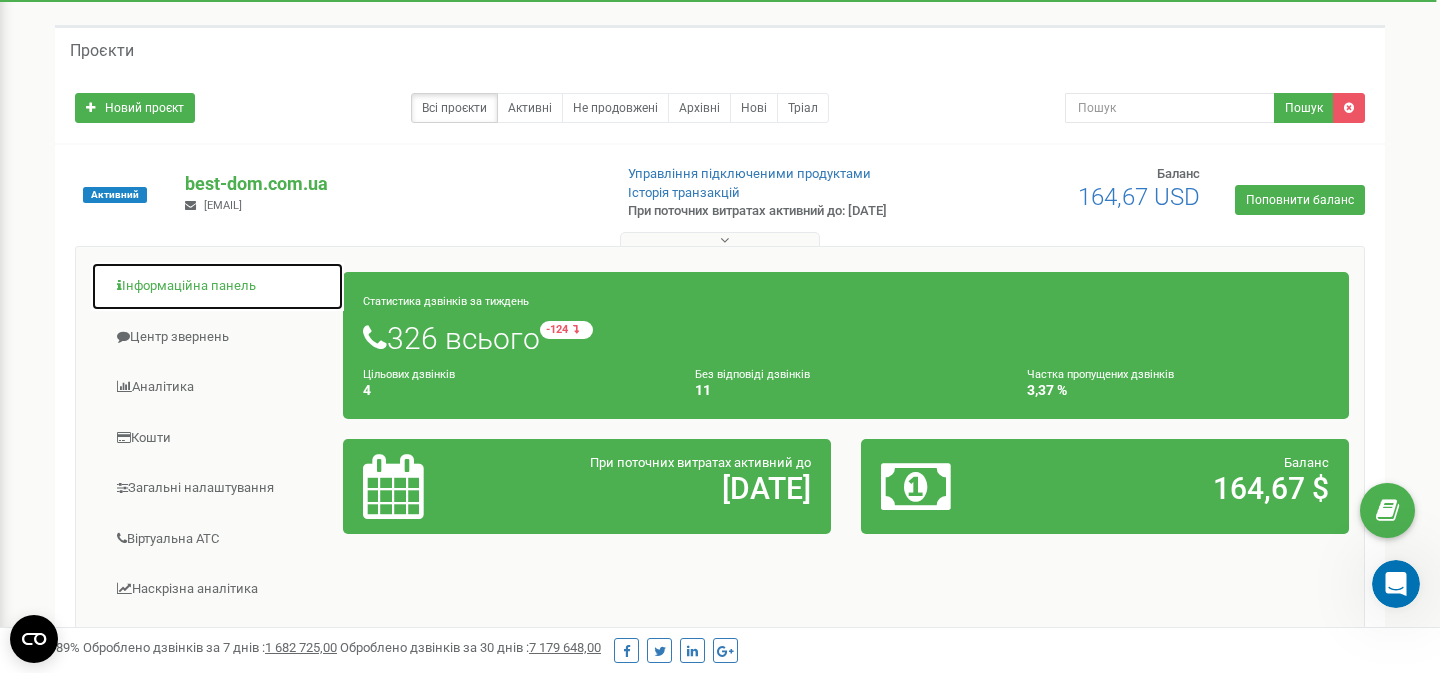 scroll, scrollTop: 115, scrollLeft: 0, axis: vertical 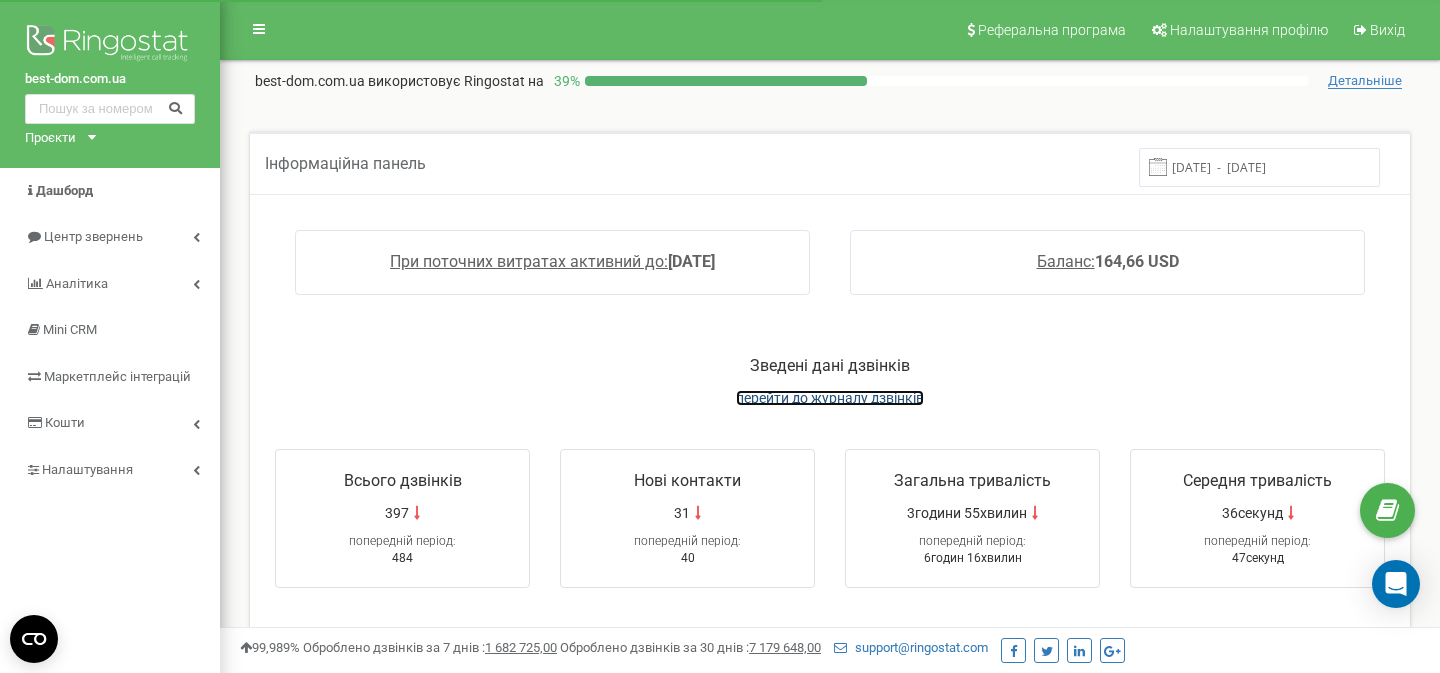 click on "перейти до журналу дзвінків" at bounding box center [830, 398] 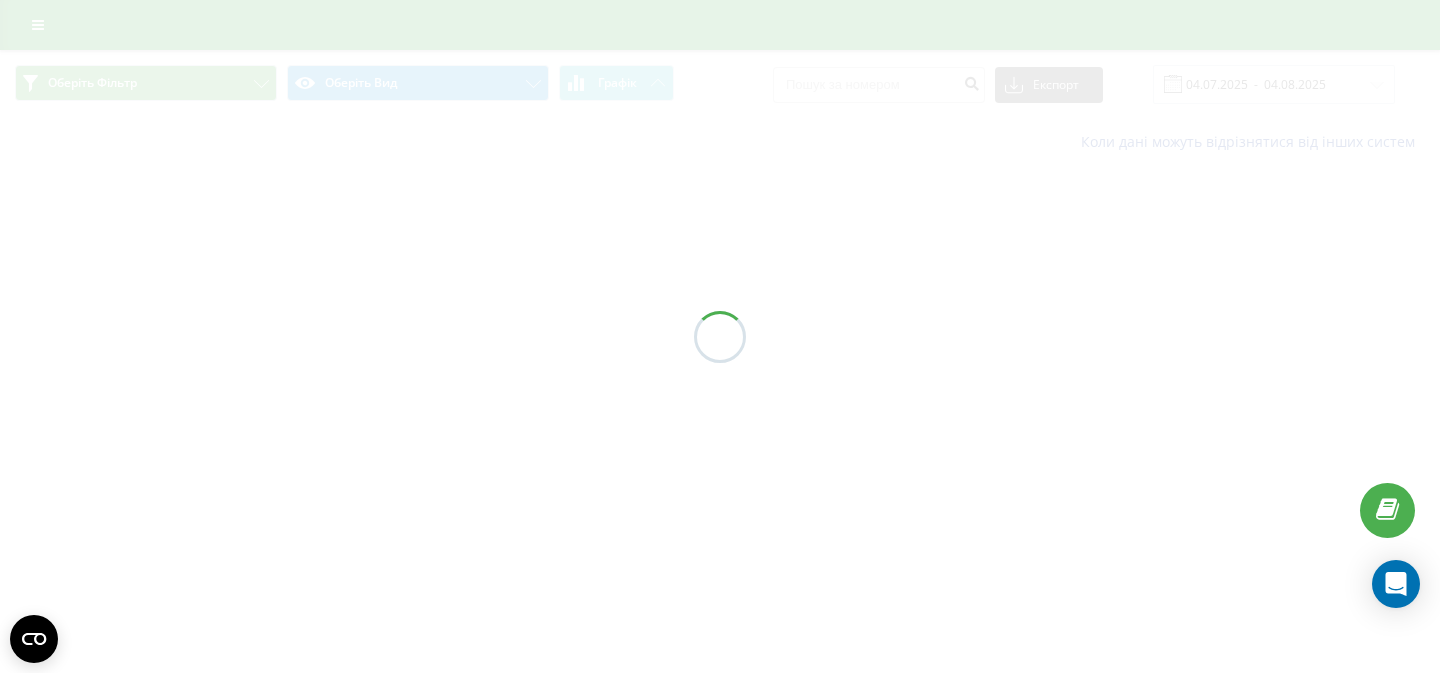 scroll, scrollTop: 0, scrollLeft: 0, axis: both 